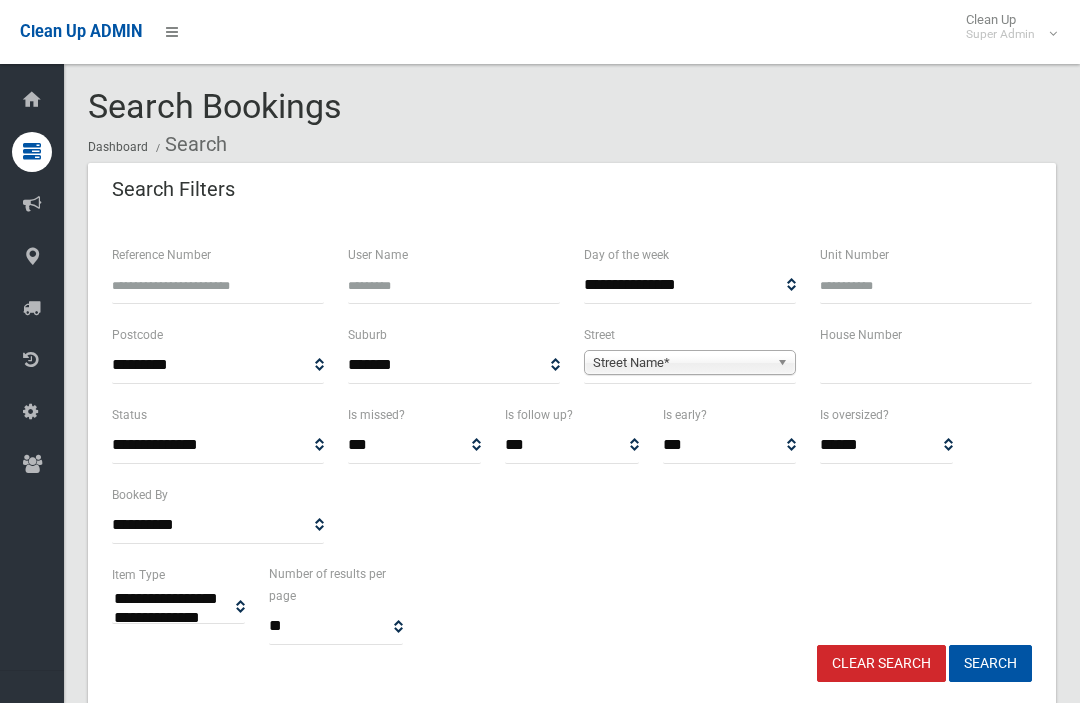 select 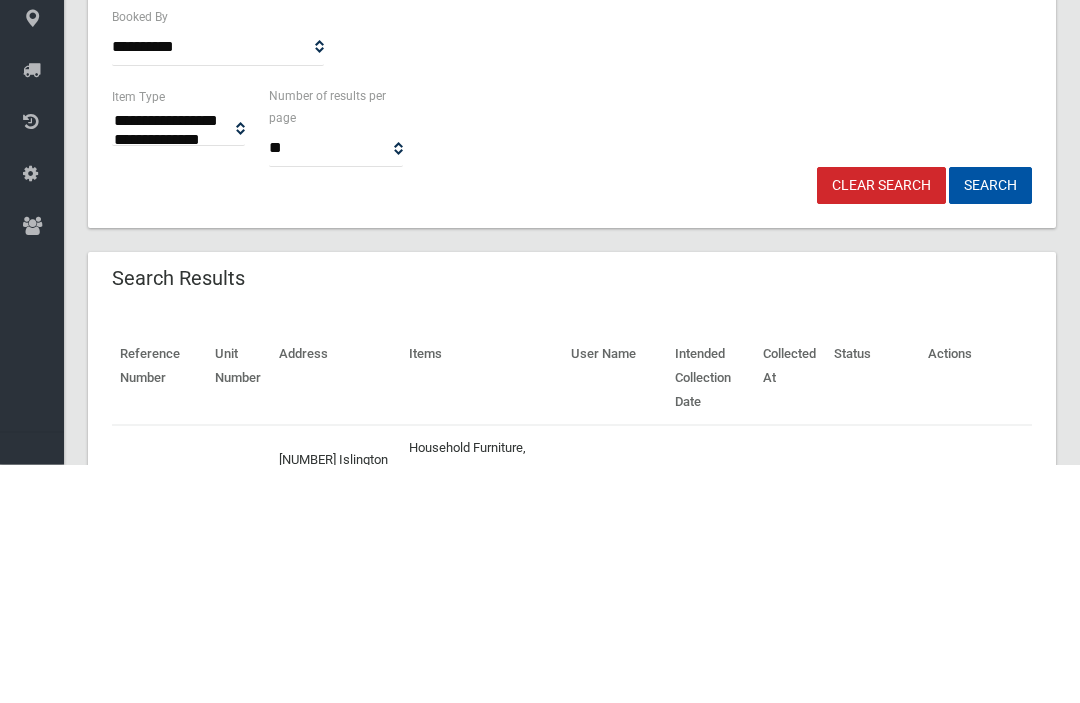 type on "**" 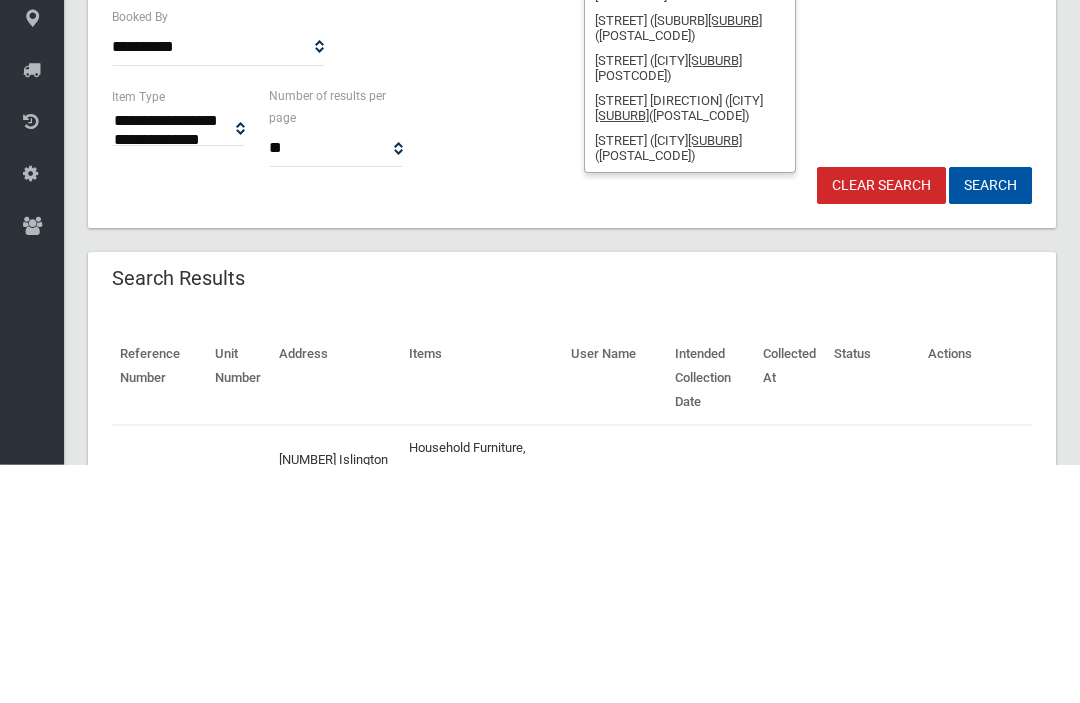 type on "******" 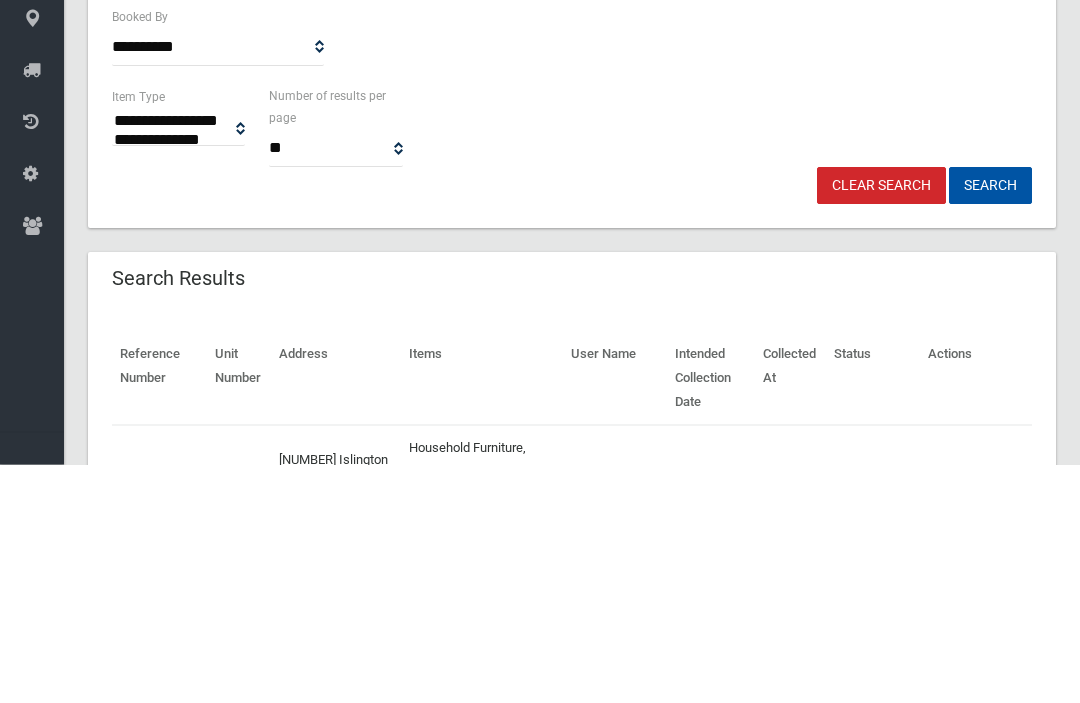 type 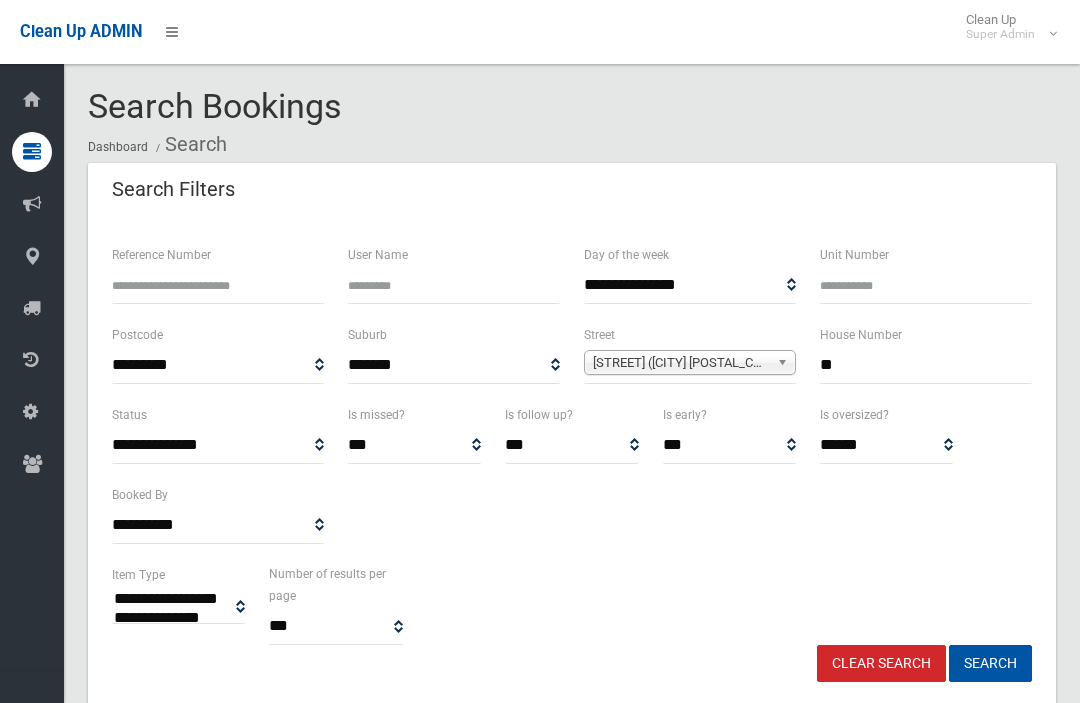 select 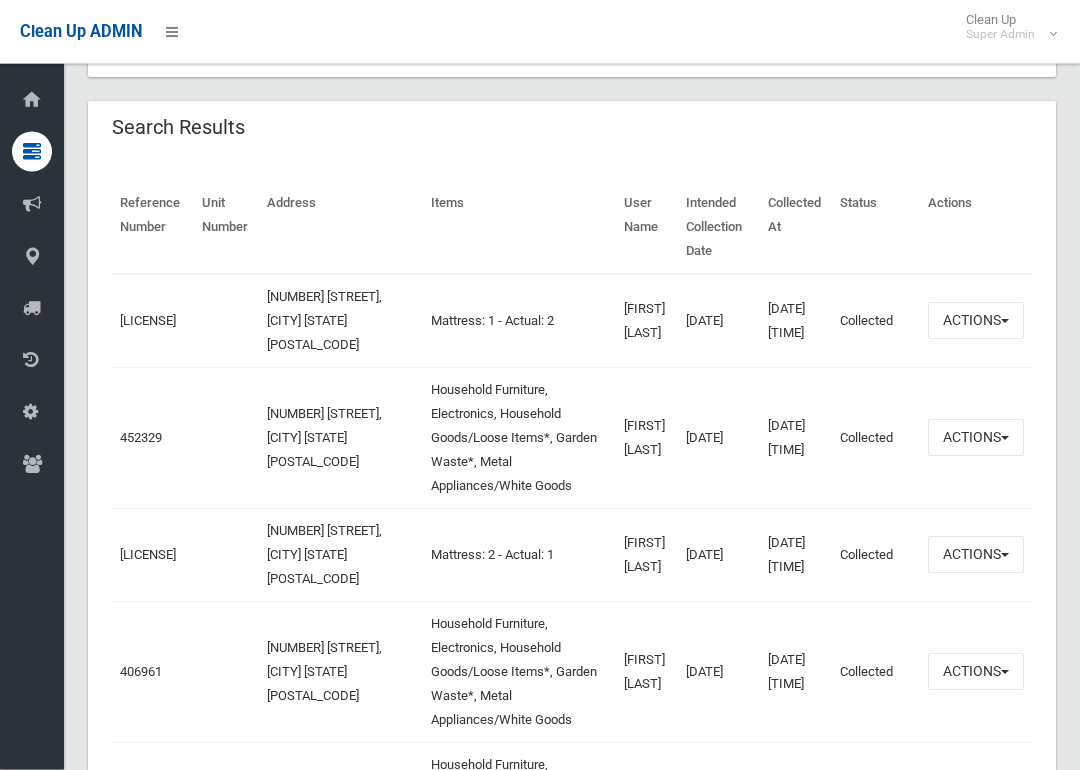 scroll, scrollTop: 629, scrollLeft: 0, axis: vertical 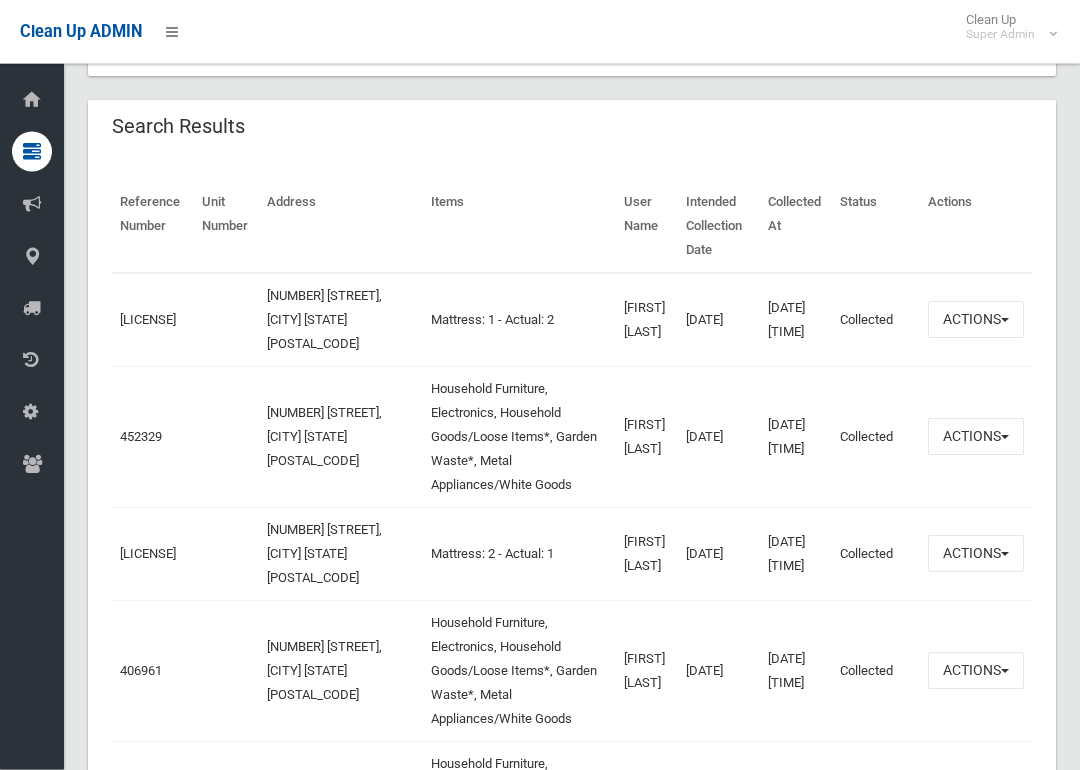 click on "452329" at bounding box center [141, 437] 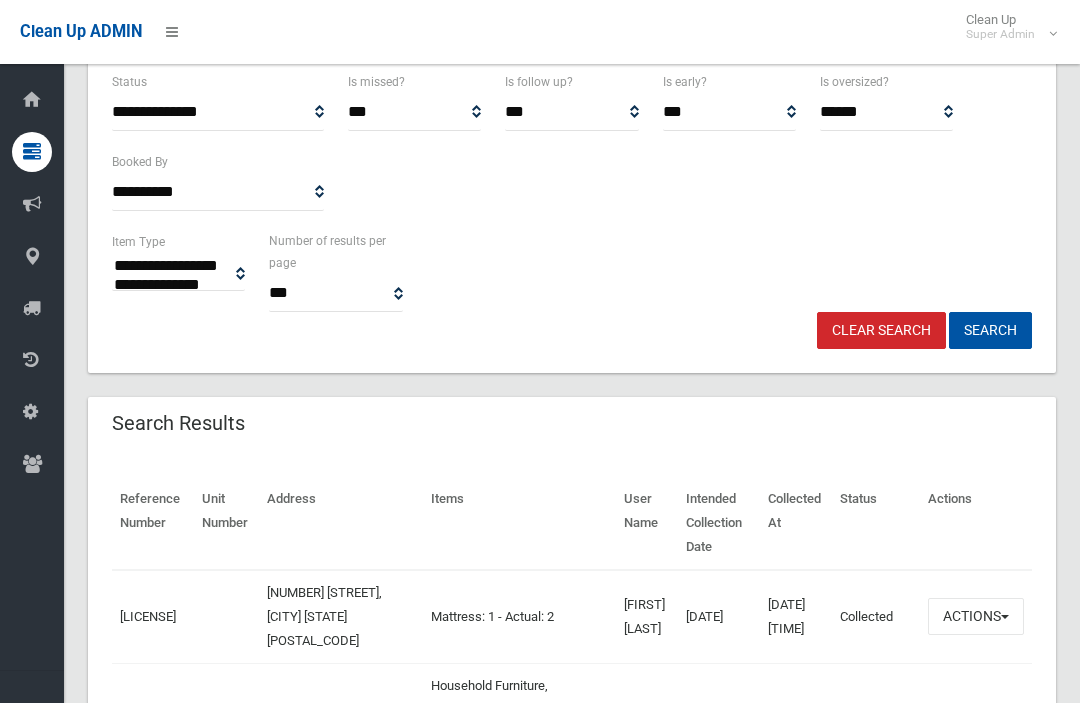 scroll, scrollTop: 0, scrollLeft: 0, axis: both 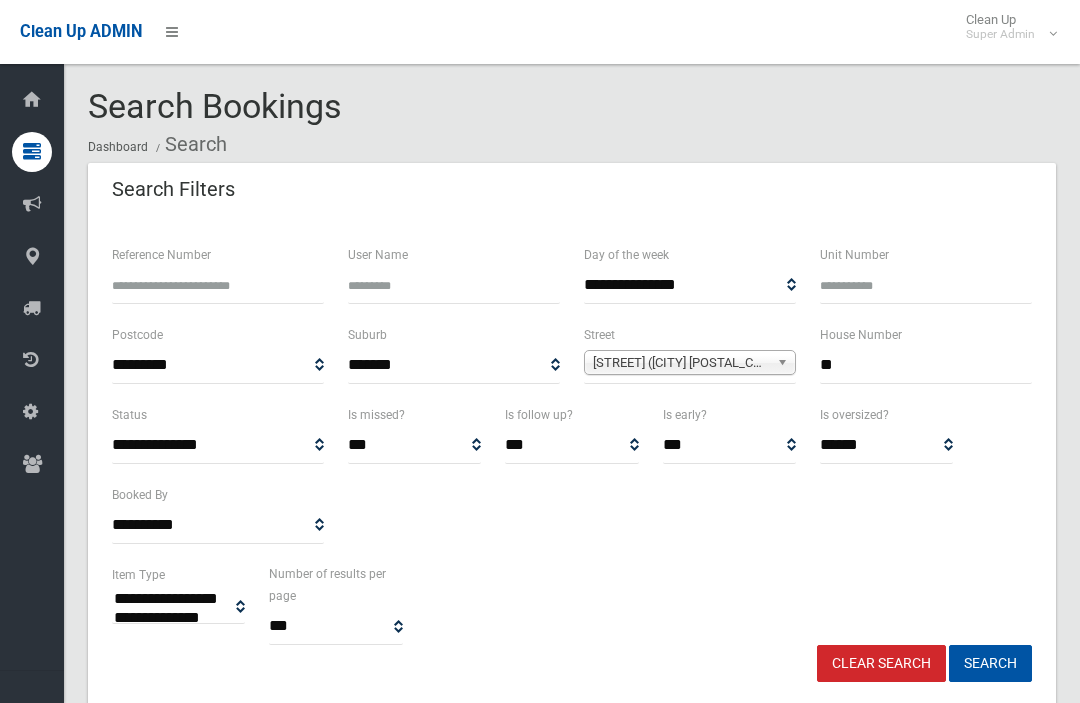 click on "**" at bounding box center [926, 365] 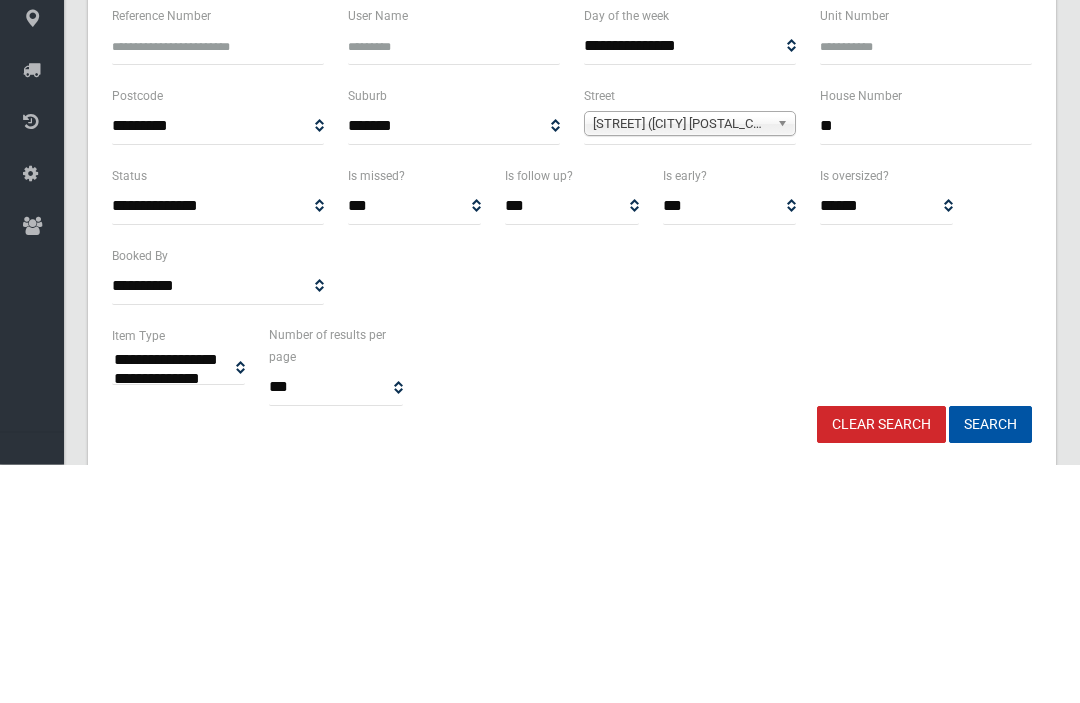 type on "**" 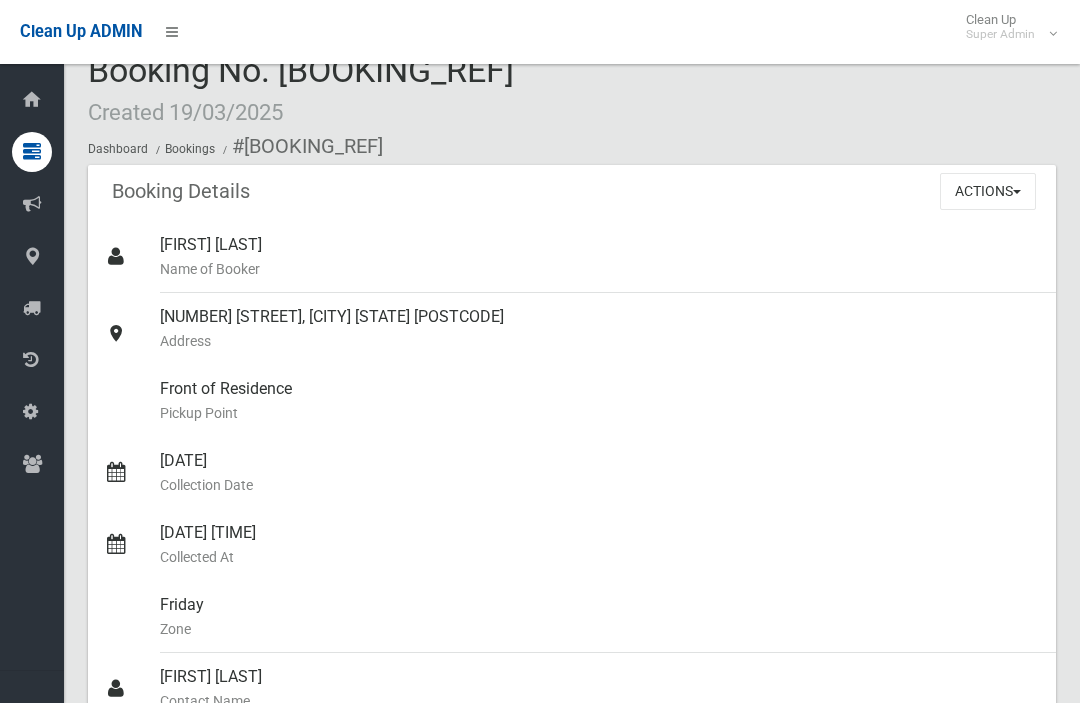 scroll, scrollTop: 0, scrollLeft: 0, axis: both 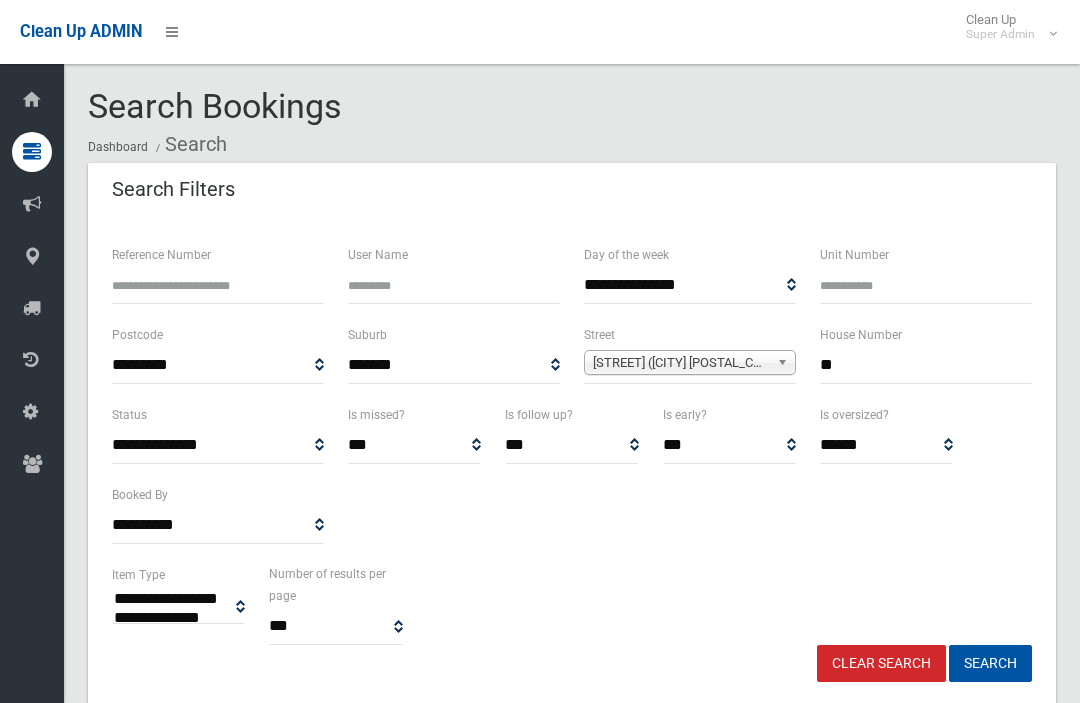 select 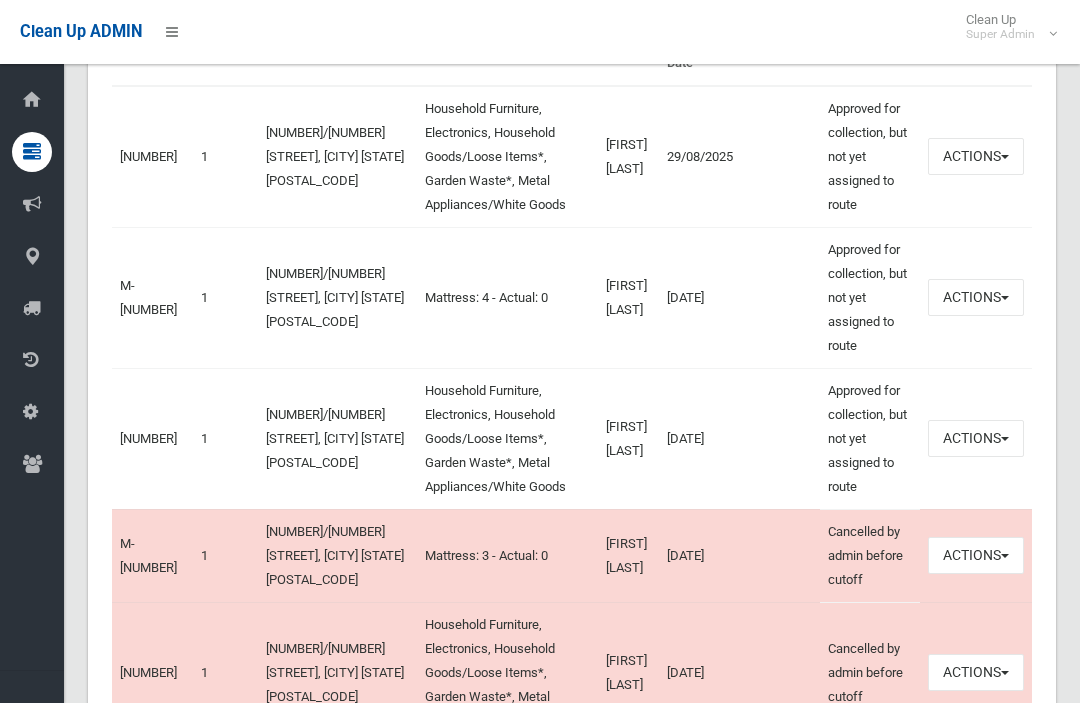 scroll, scrollTop: 816, scrollLeft: 0, axis: vertical 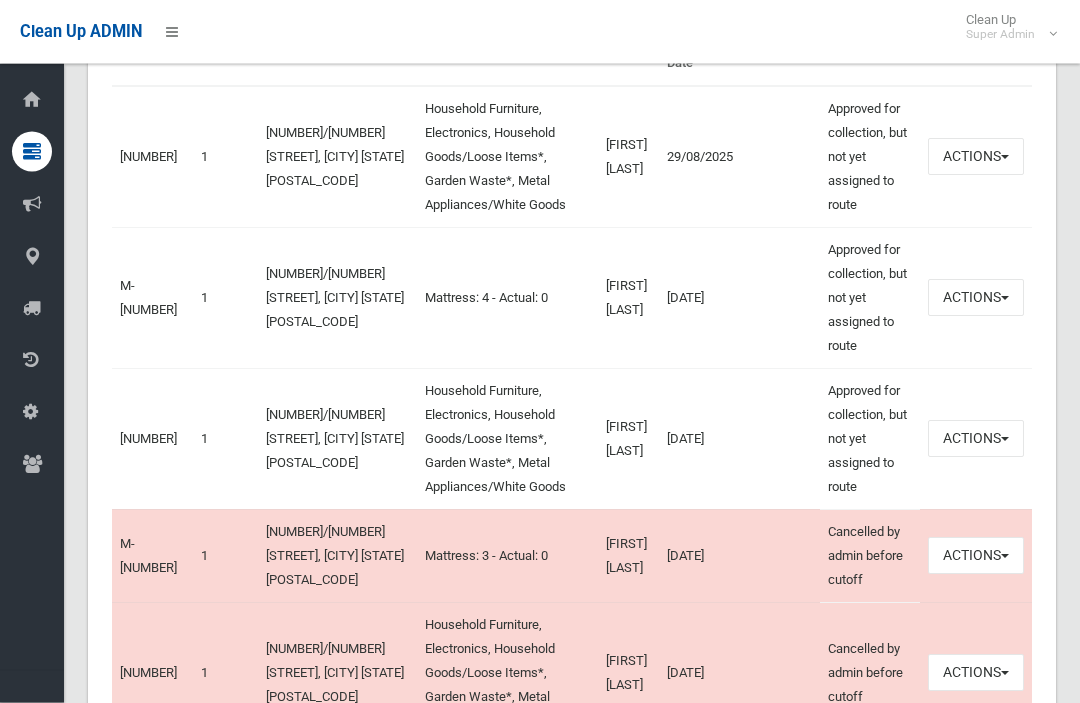 click on "474777" at bounding box center (148, 439) 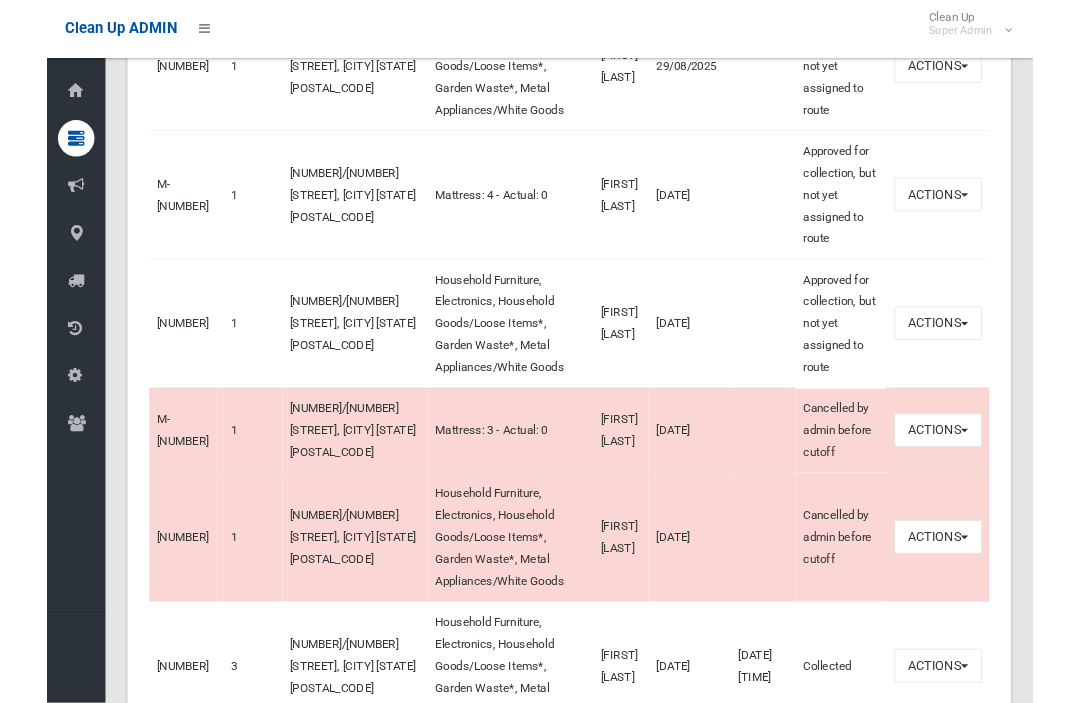 scroll, scrollTop: 904, scrollLeft: 0, axis: vertical 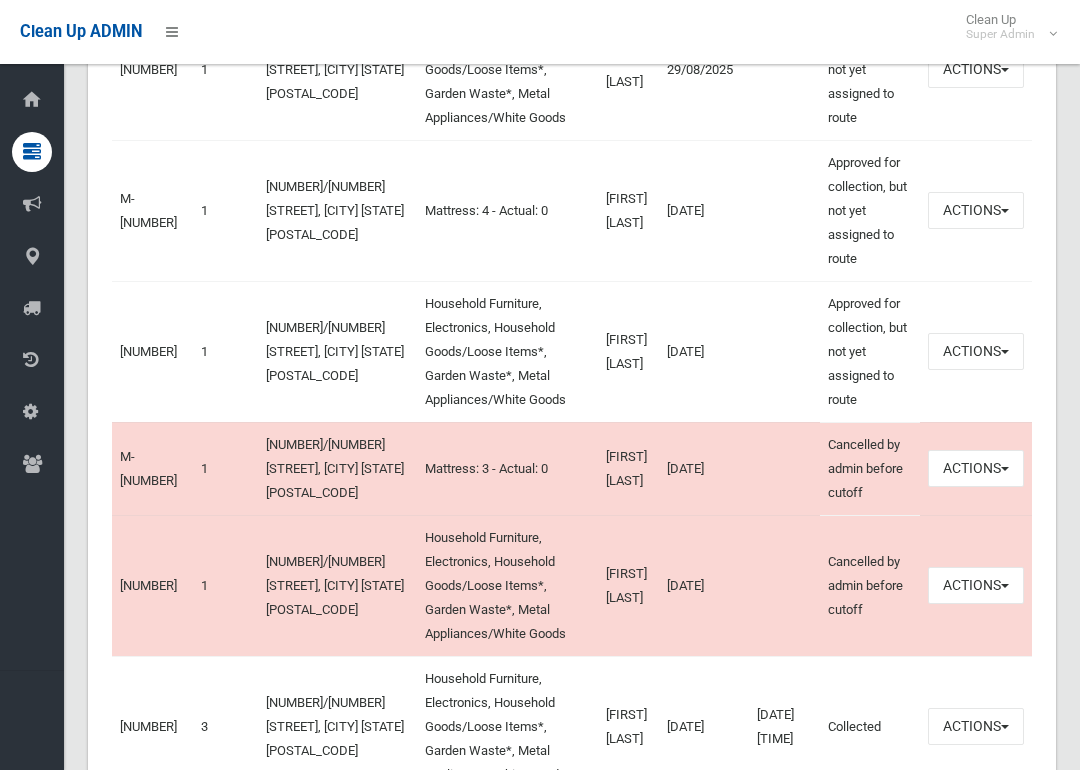 click on "474777" at bounding box center (148, 351) 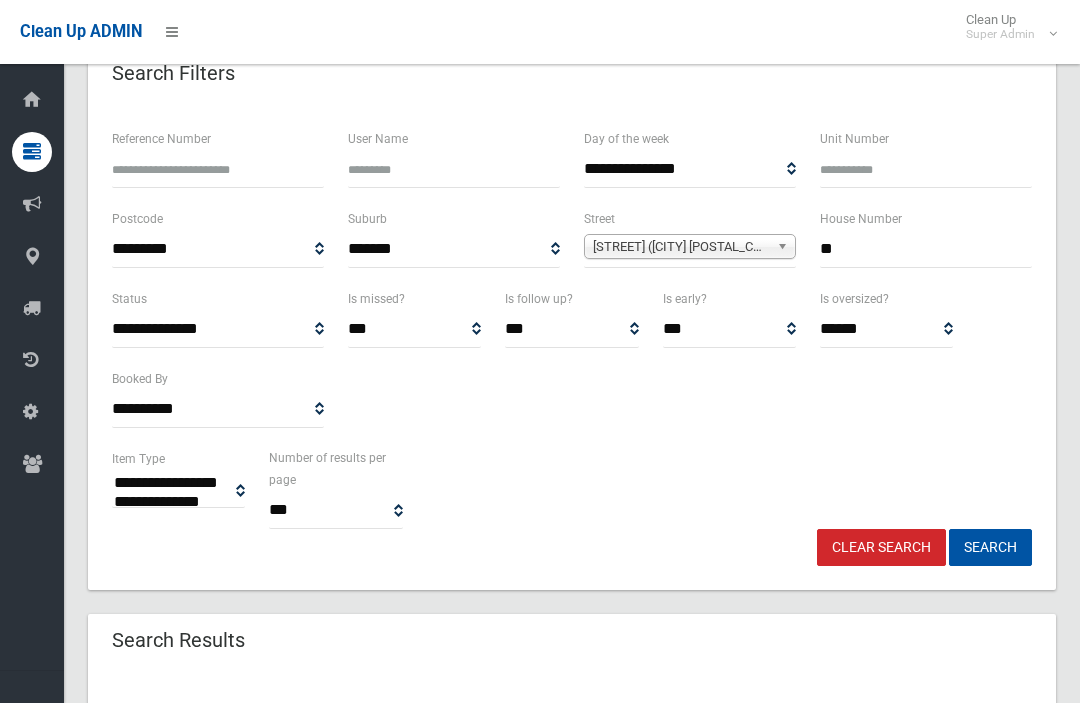 scroll, scrollTop: 0, scrollLeft: 0, axis: both 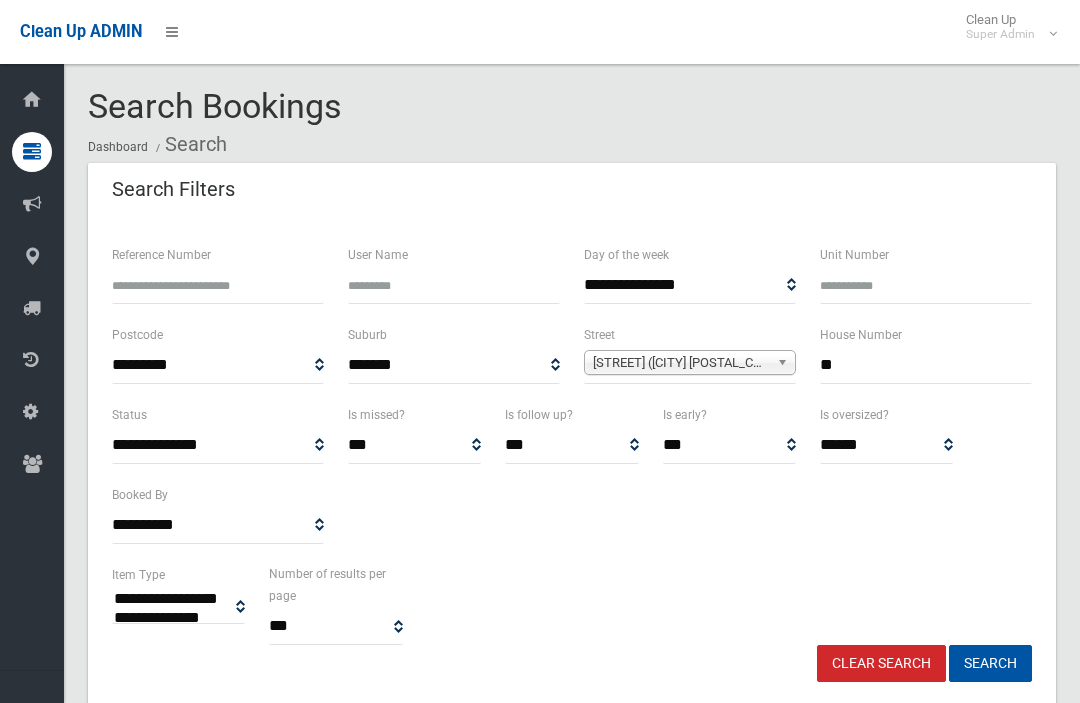 click on "**" at bounding box center [926, 365] 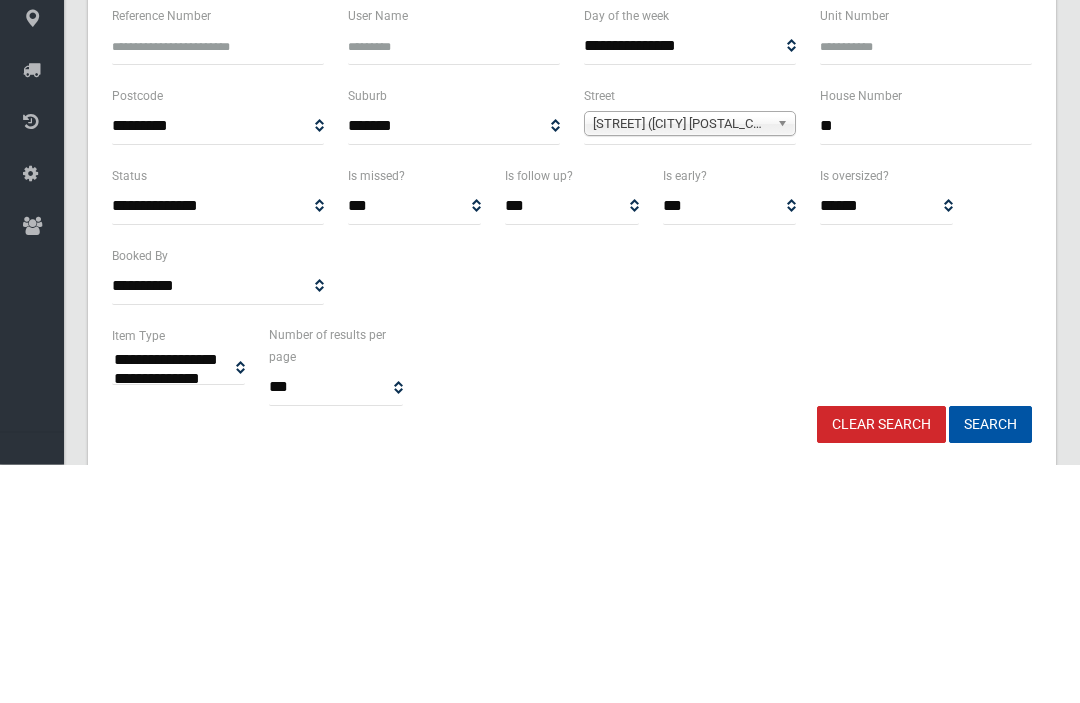 type on "*" 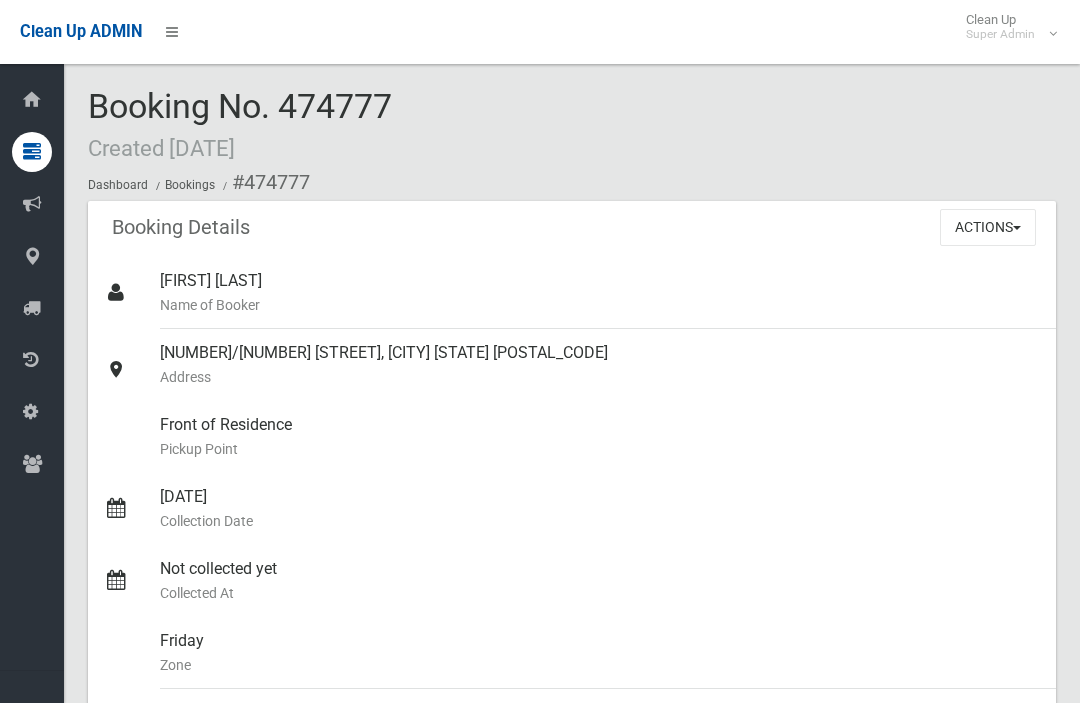 scroll, scrollTop: 0, scrollLeft: 0, axis: both 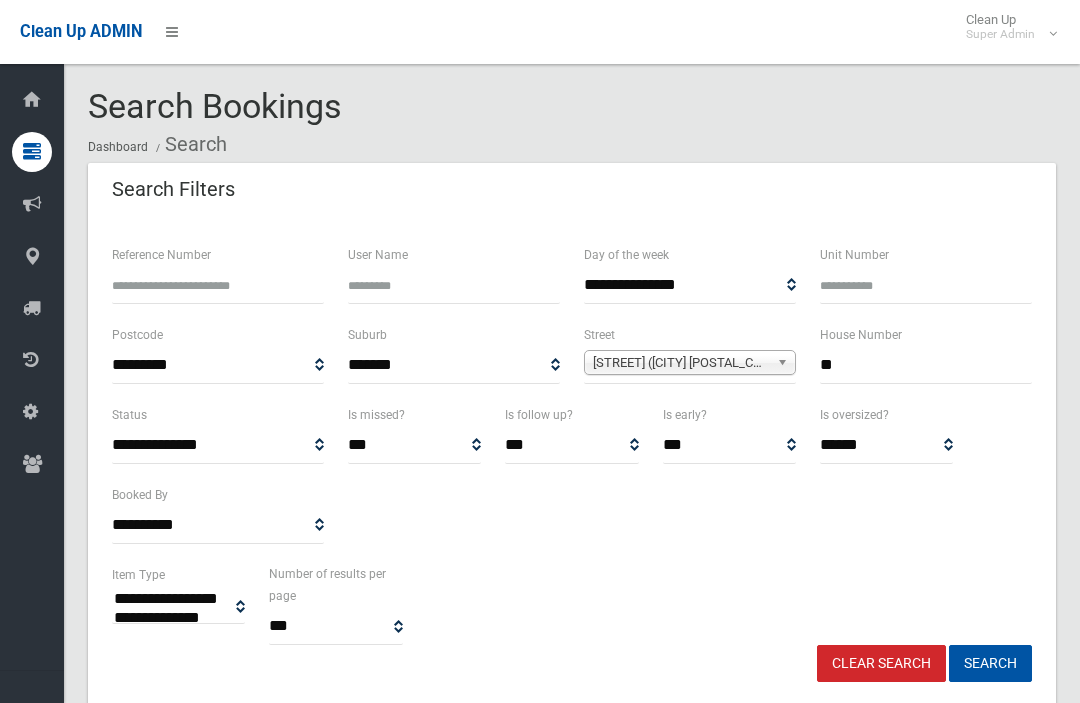 select 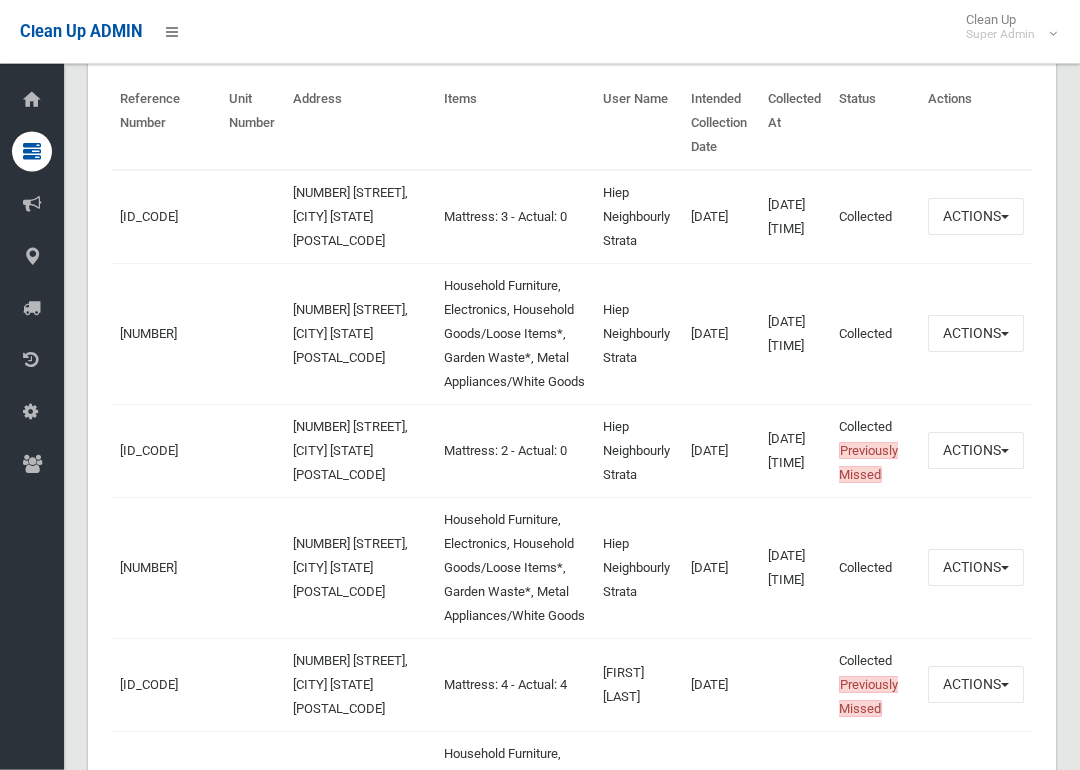 scroll, scrollTop: 733, scrollLeft: 0, axis: vertical 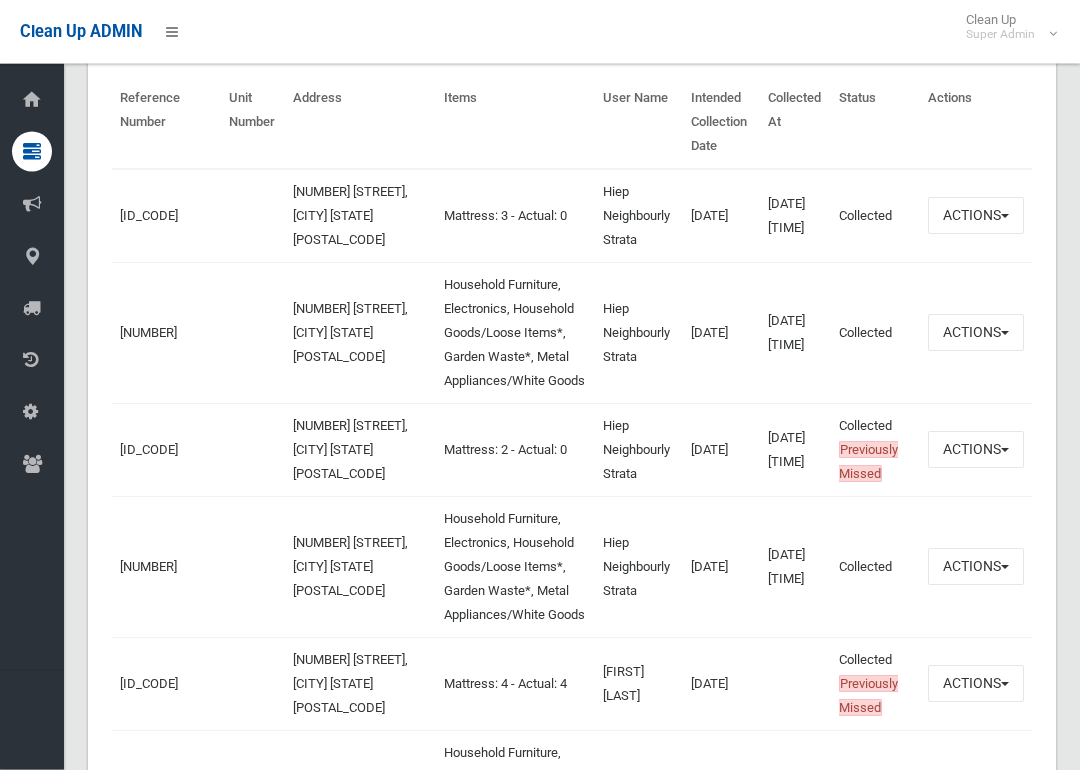 click on "366151" at bounding box center [148, 333] 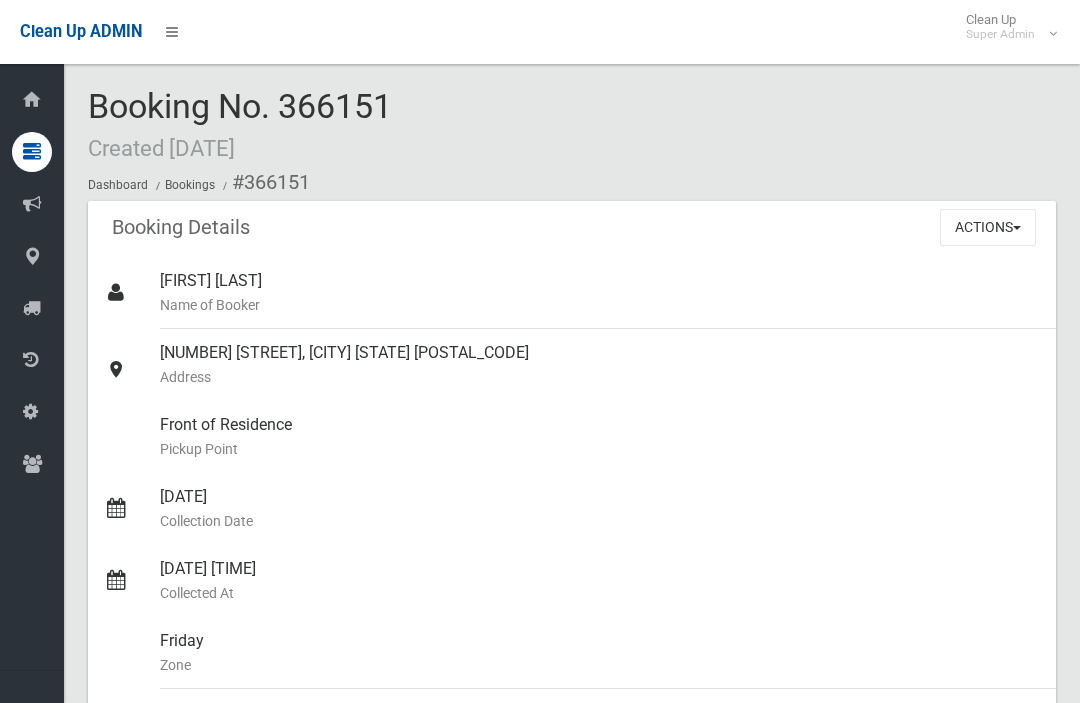 scroll, scrollTop: 0, scrollLeft: 0, axis: both 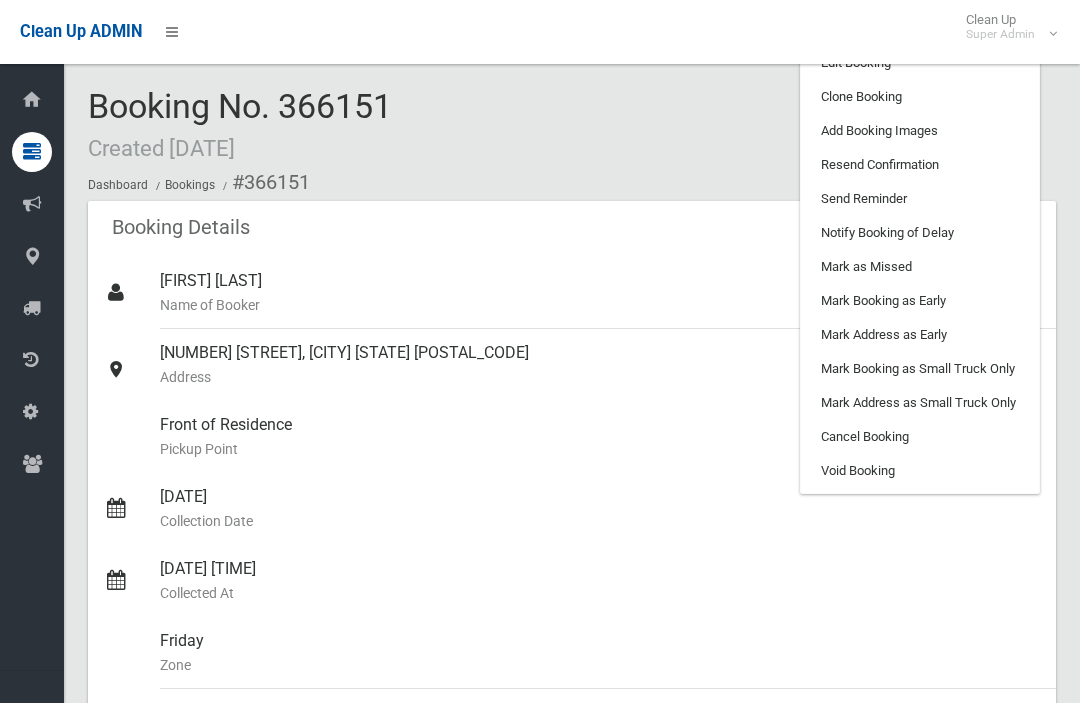 click on "Clone Booking" at bounding box center (920, 97) 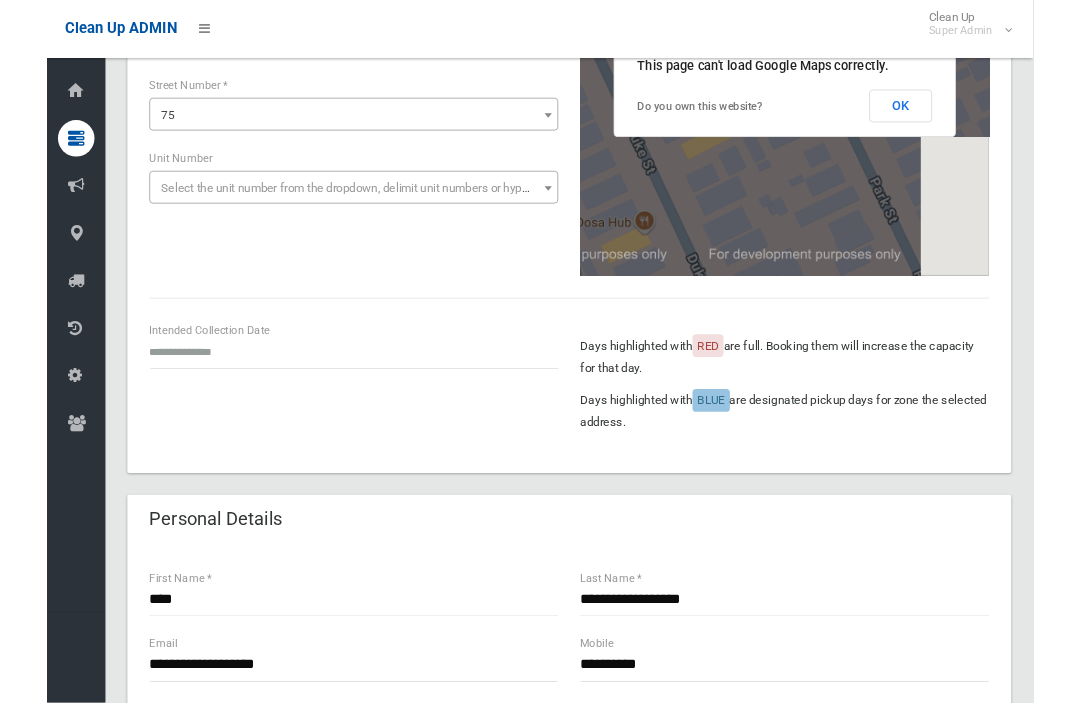 scroll, scrollTop: 242, scrollLeft: 0, axis: vertical 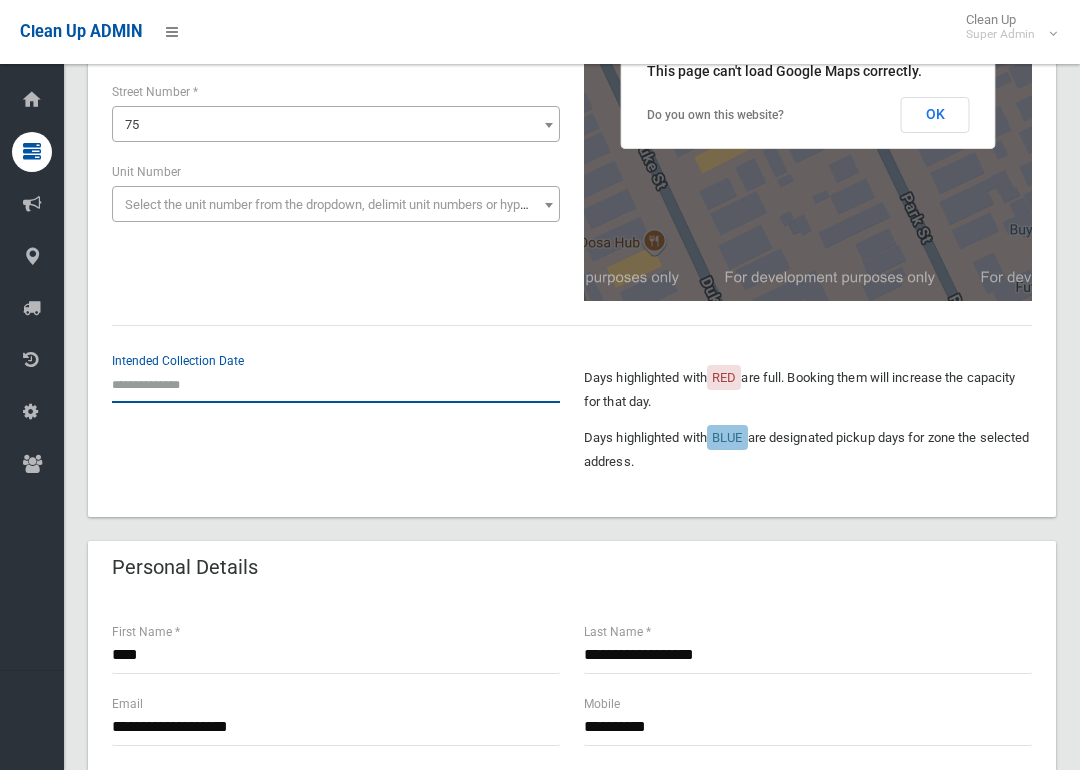 click at bounding box center (336, 384) 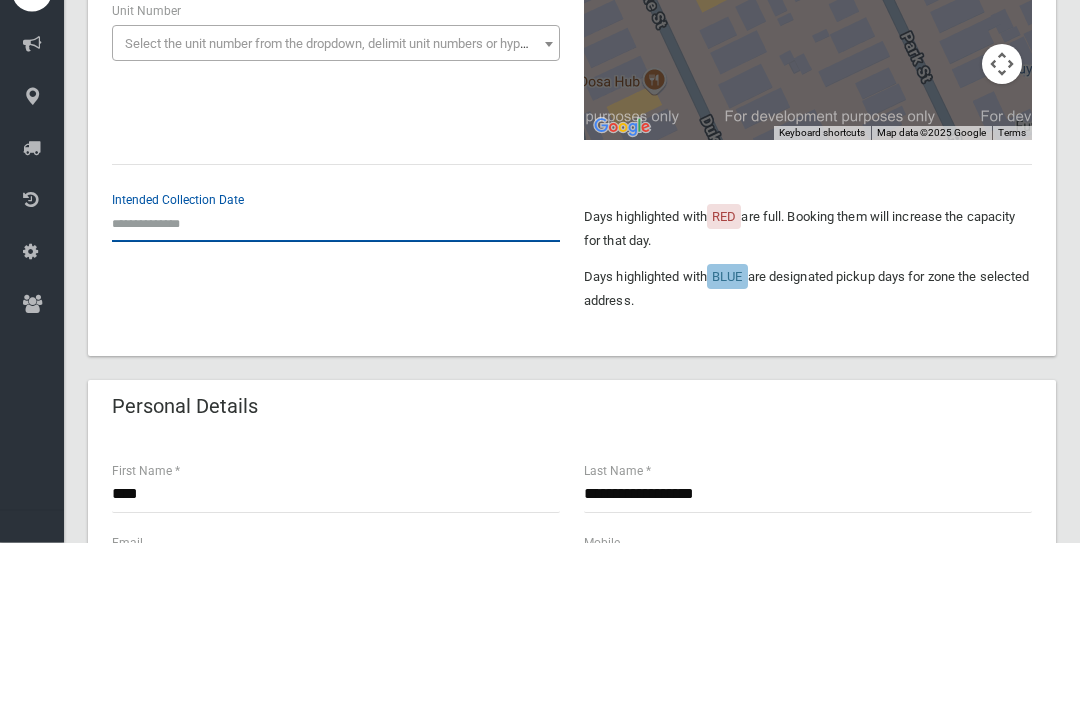 click at bounding box center (336, 384) 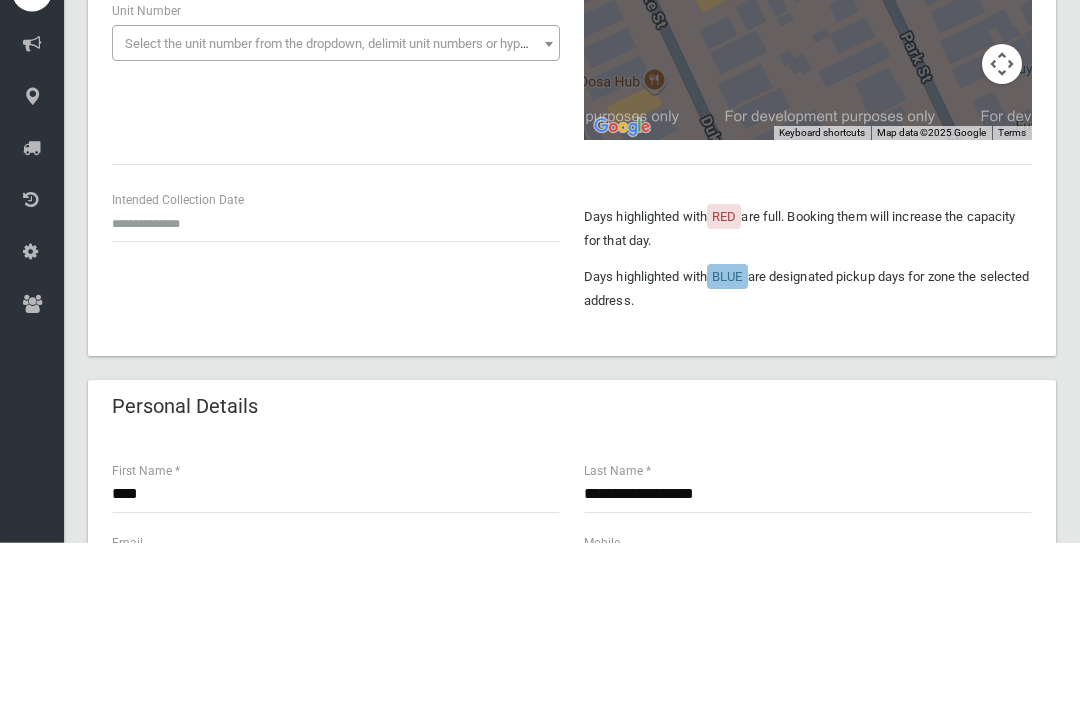 scroll, scrollTop: 403, scrollLeft: 0, axis: vertical 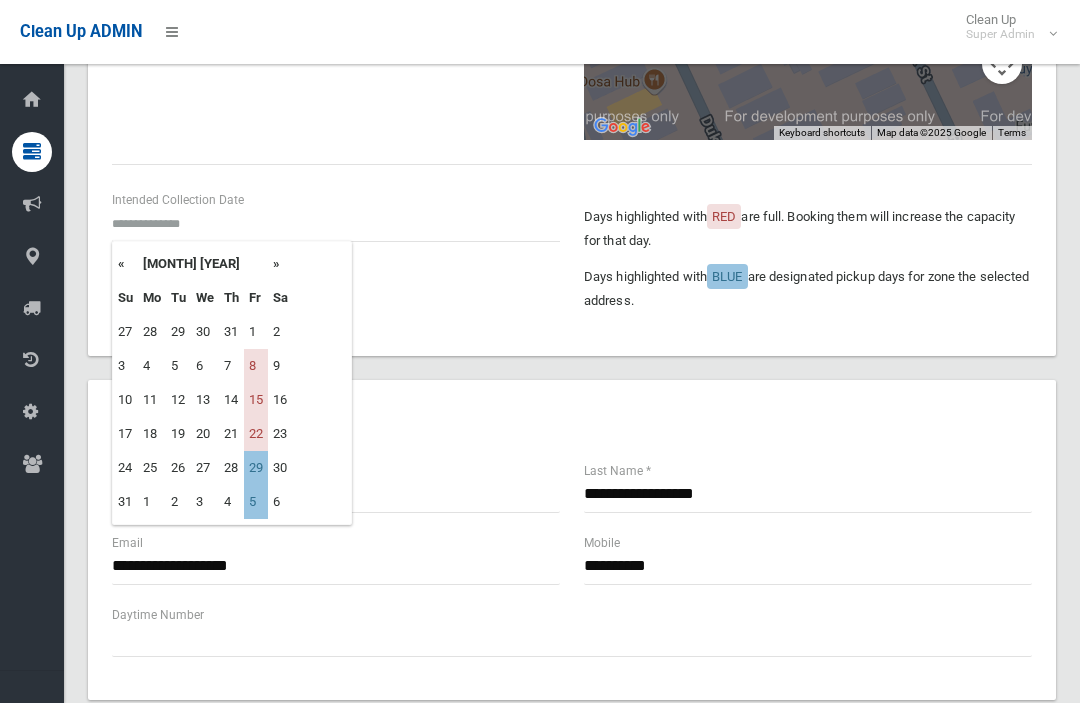 click on "8" at bounding box center [256, 366] 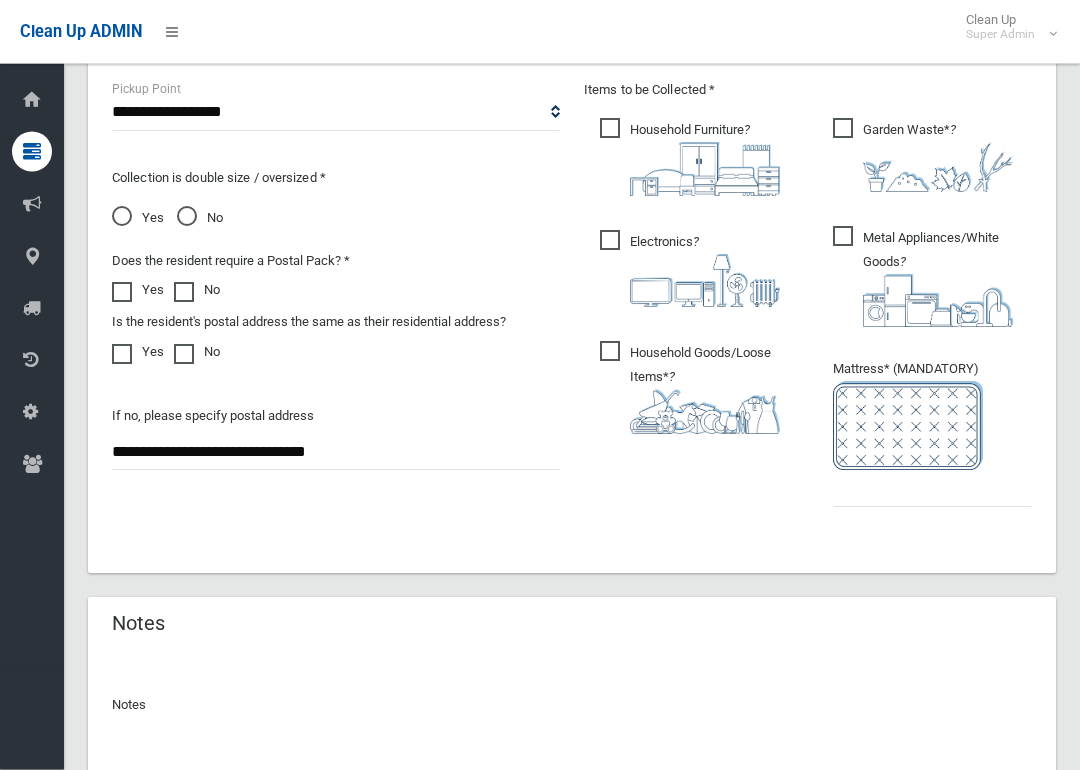 scroll, scrollTop: 1129, scrollLeft: 0, axis: vertical 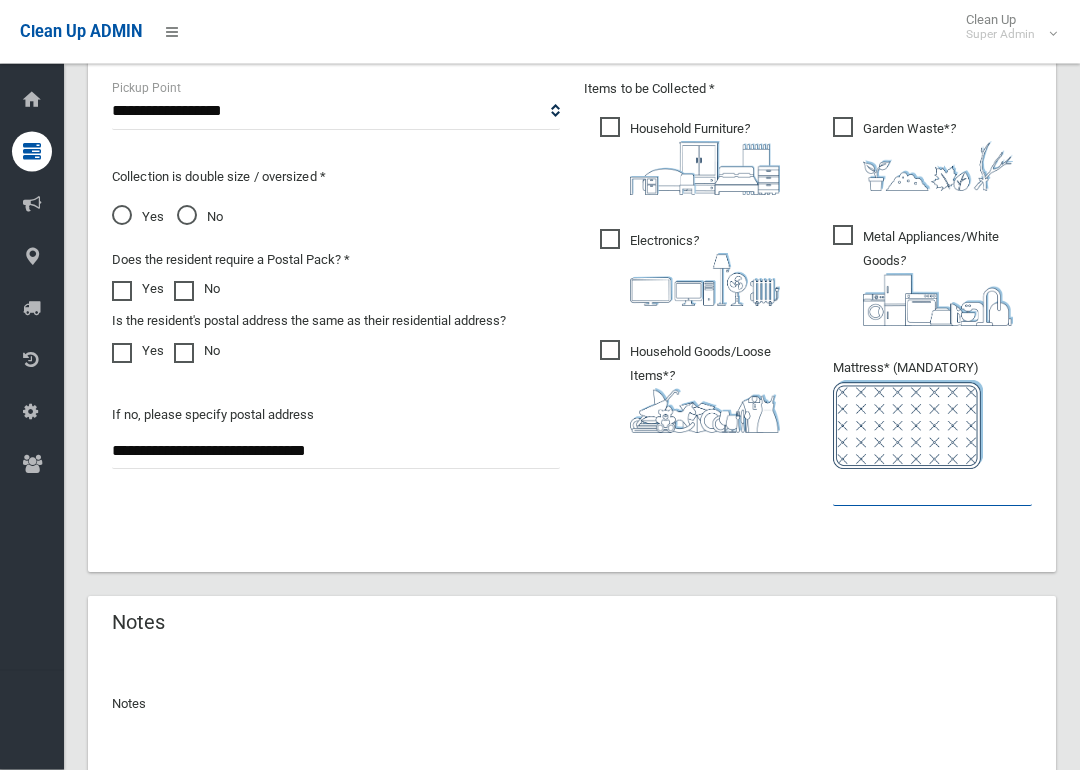 click at bounding box center (932, 488) 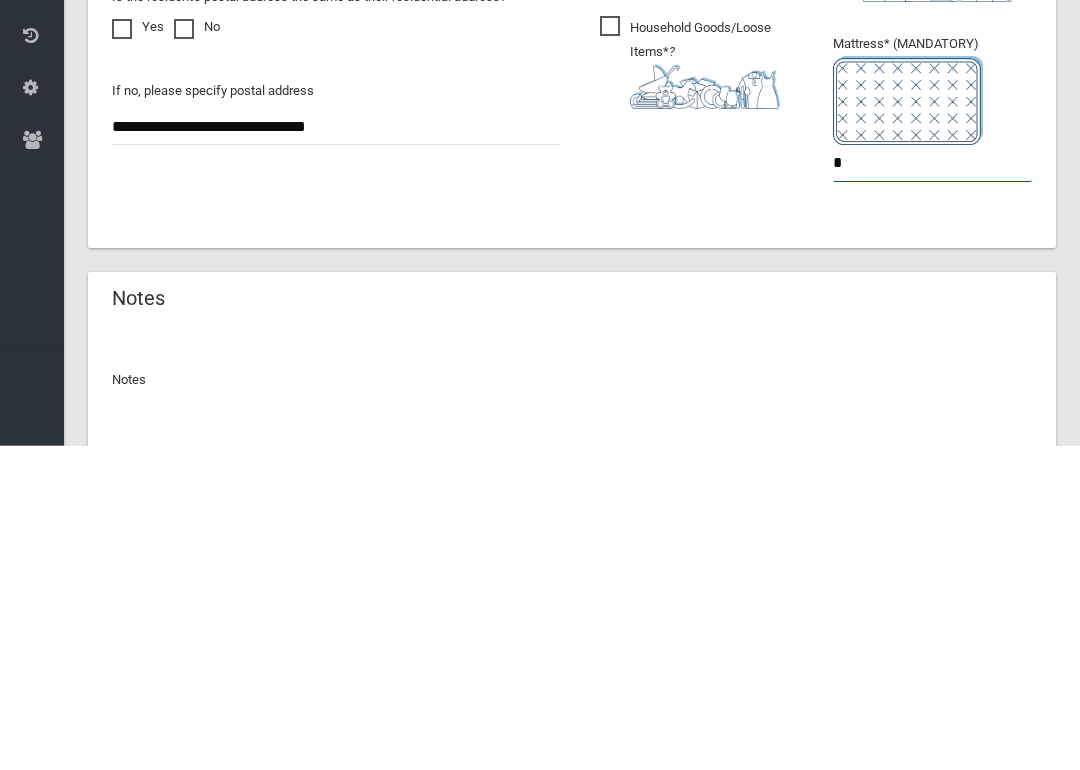 type on "*" 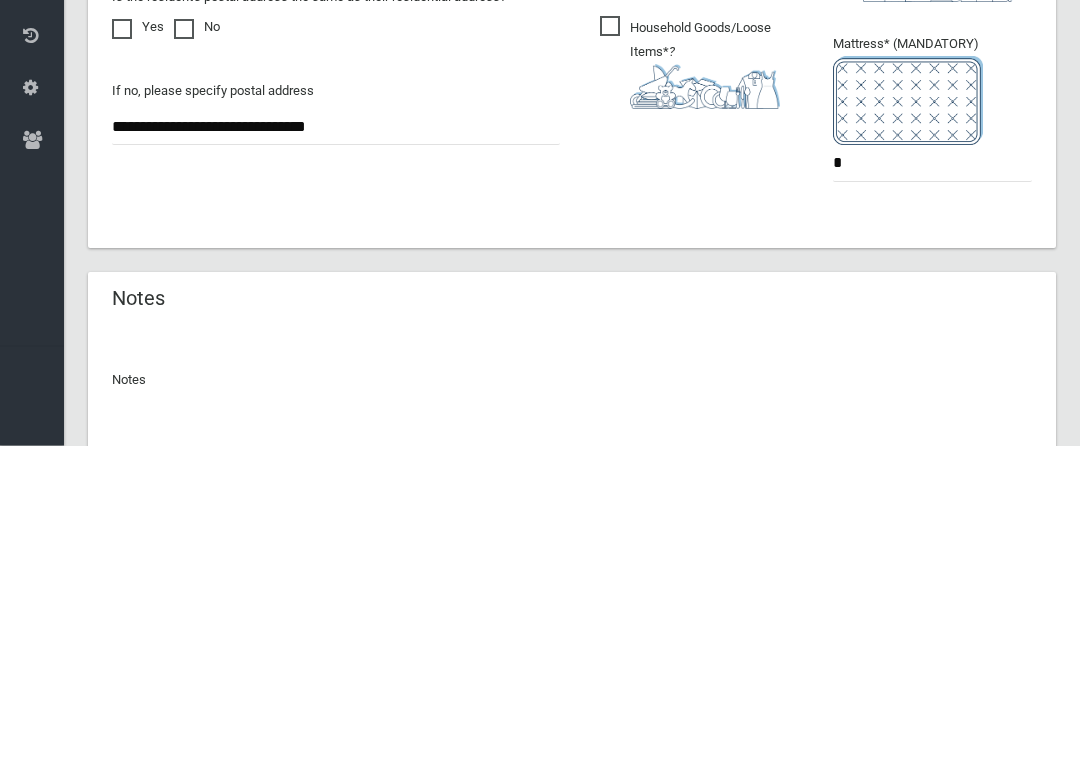 scroll, scrollTop: 1313, scrollLeft: 0, axis: vertical 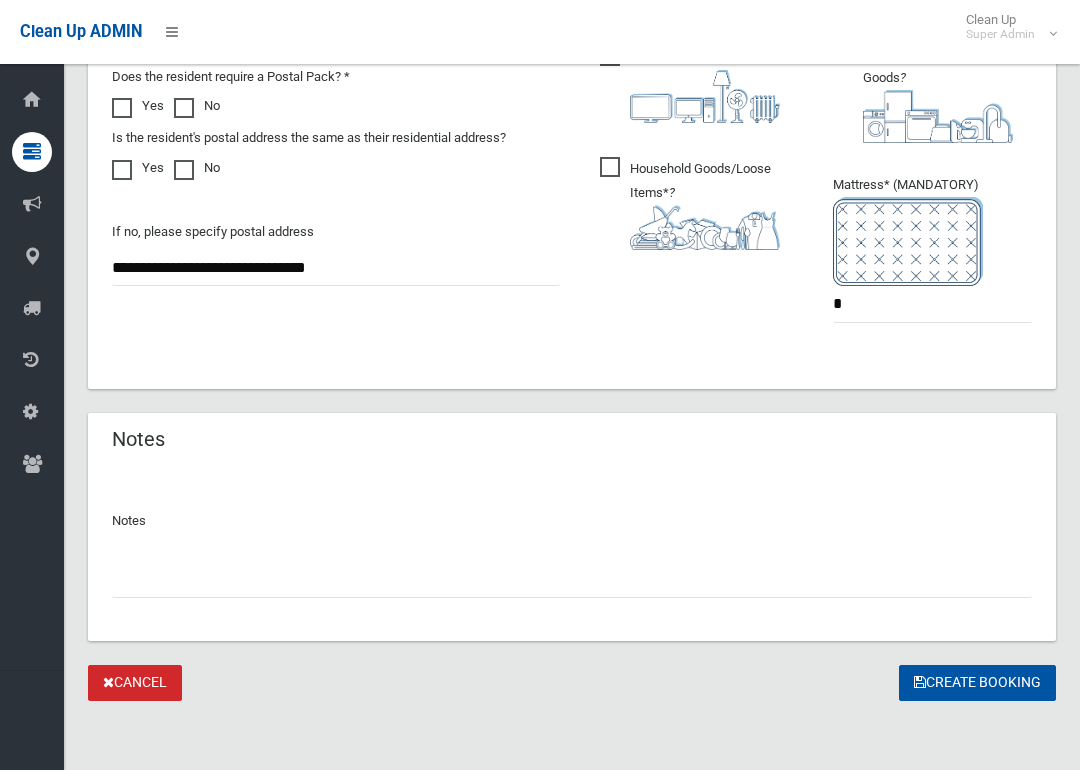 click on "Create Booking" at bounding box center [977, 683] 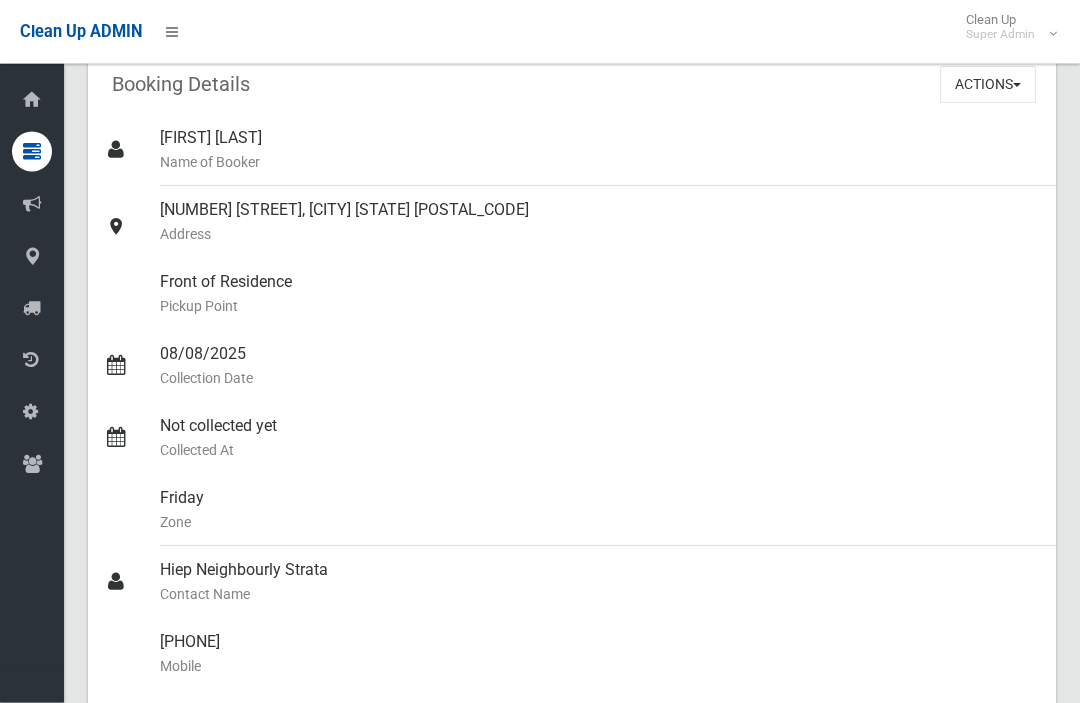 scroll, scrollTop: 143, scrollLeft: 0, axis: vertical 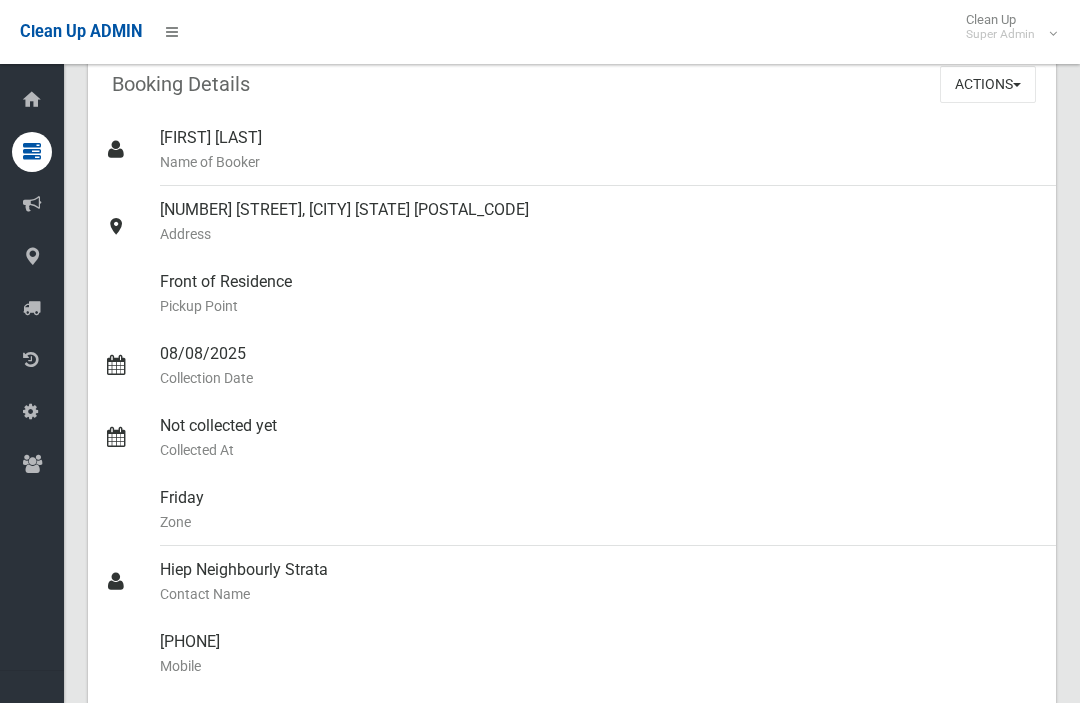 click on "Actions" at bounding box center (988, 84) 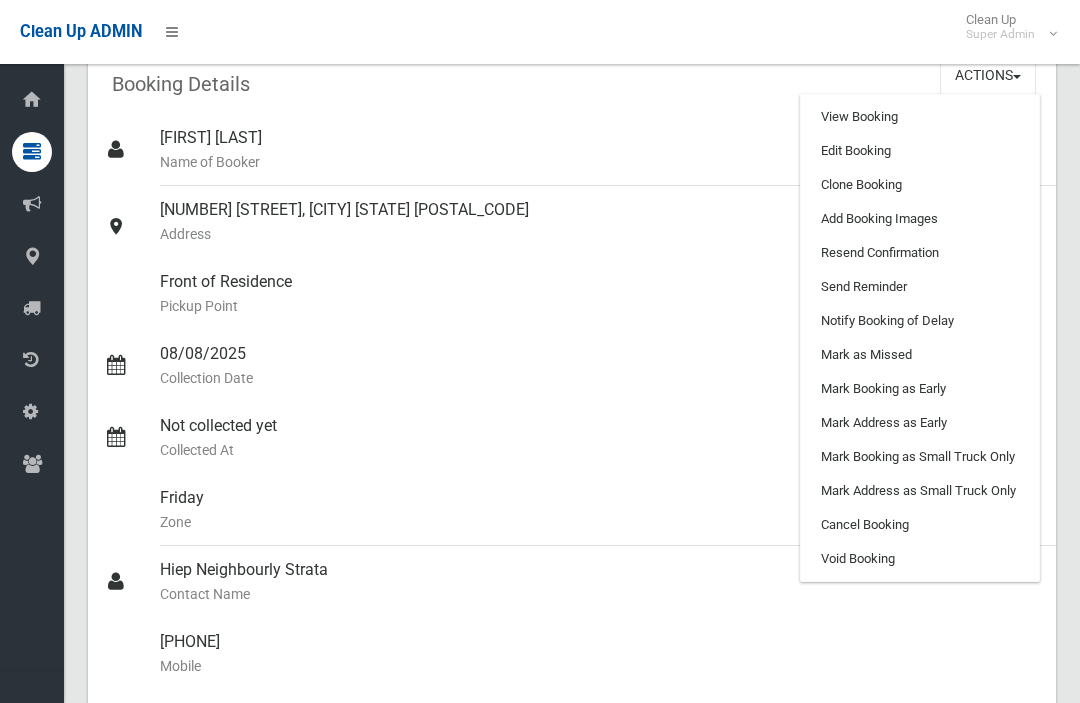 click on "Add Booking Images" at bounding box center (920, 219) 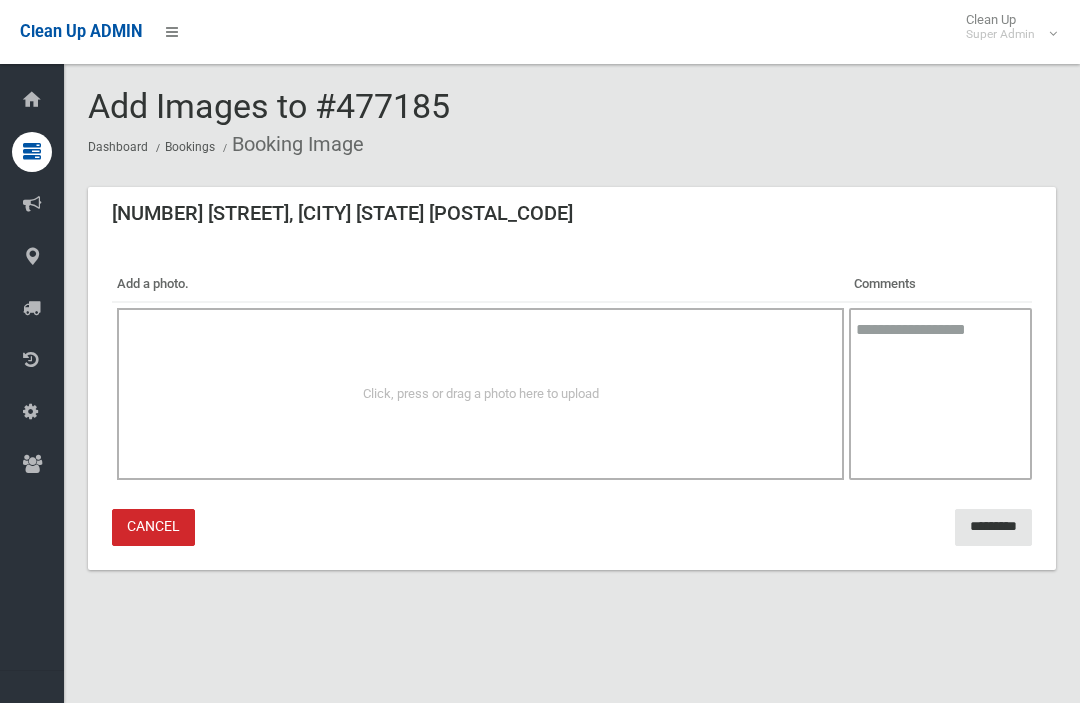 scroll, scrollTop: 0, scrollLeft: 0, axis: both 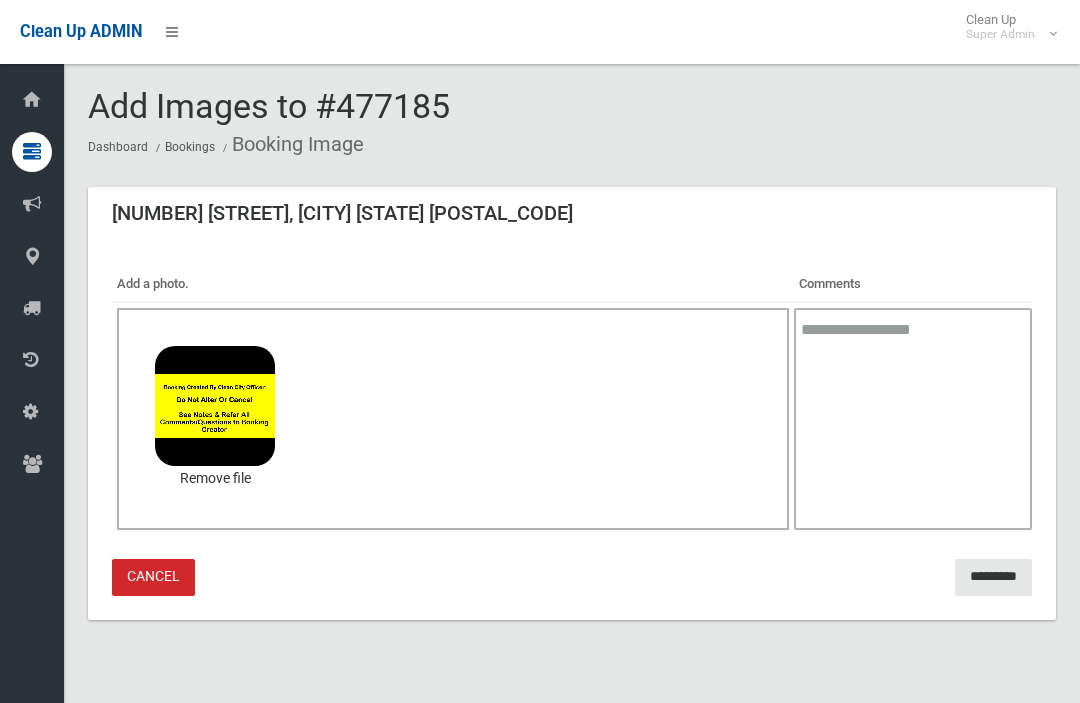 click on "*********" at bounding box center (993, 577) 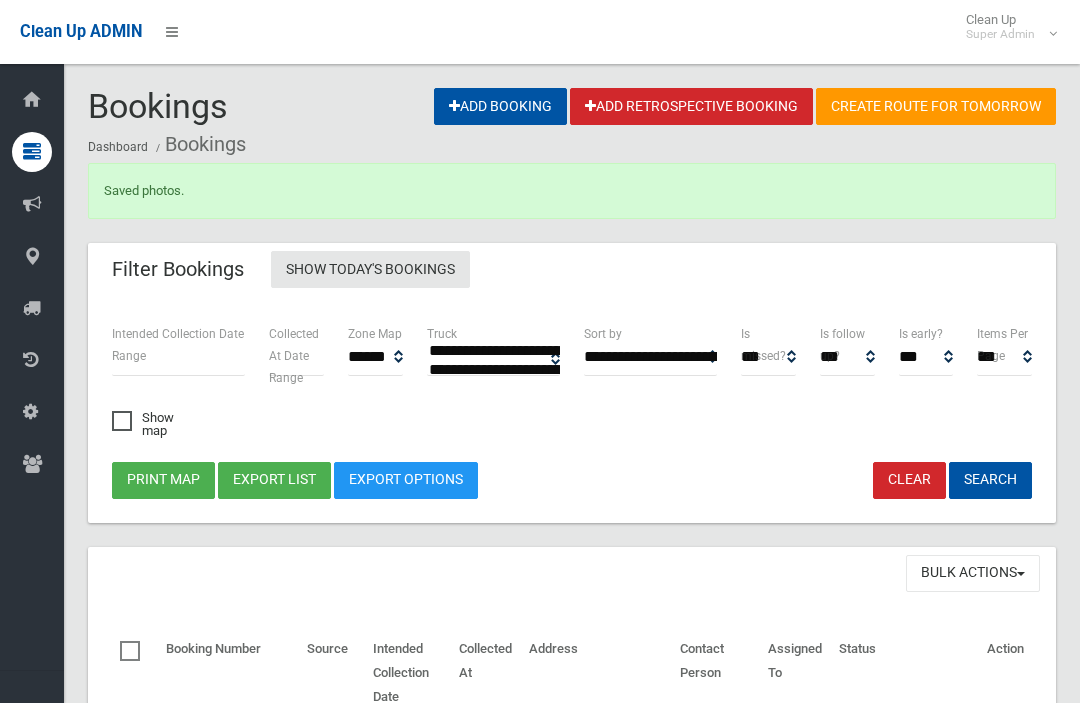 select 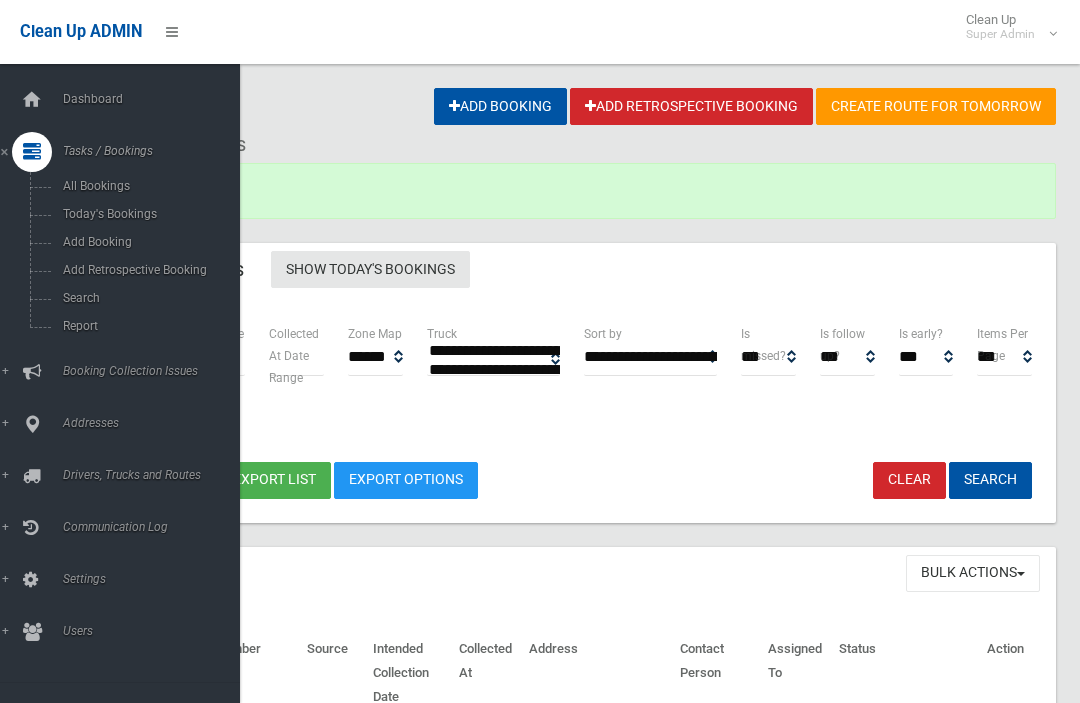 click on "Search" at bounding box center (140, 298) 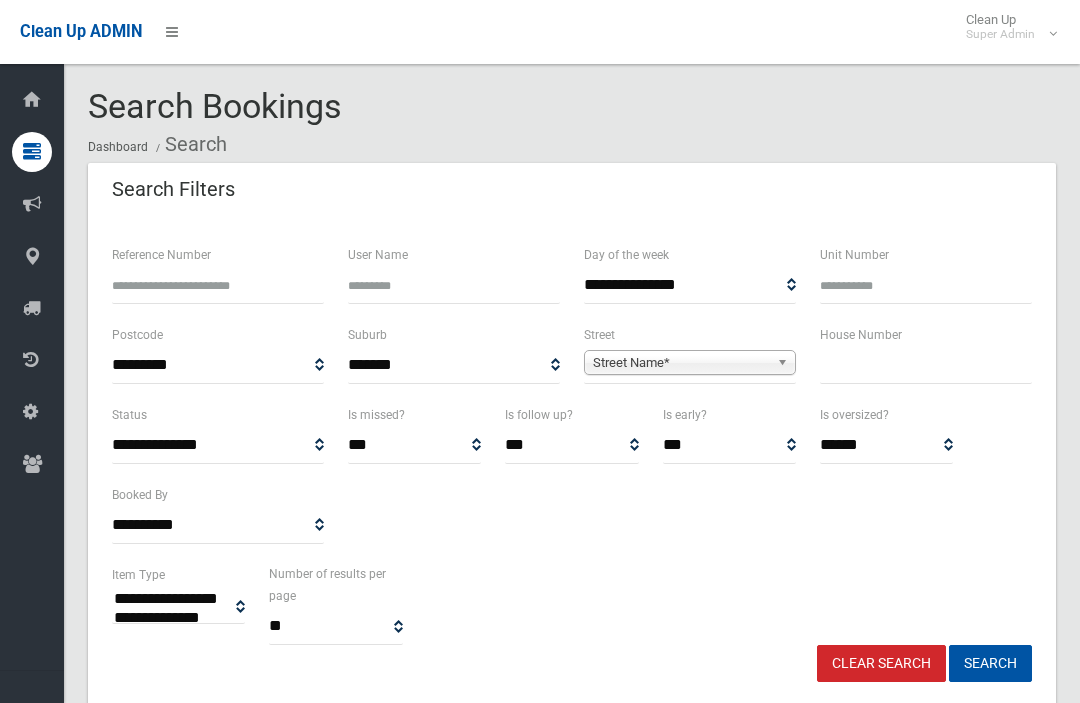 select 